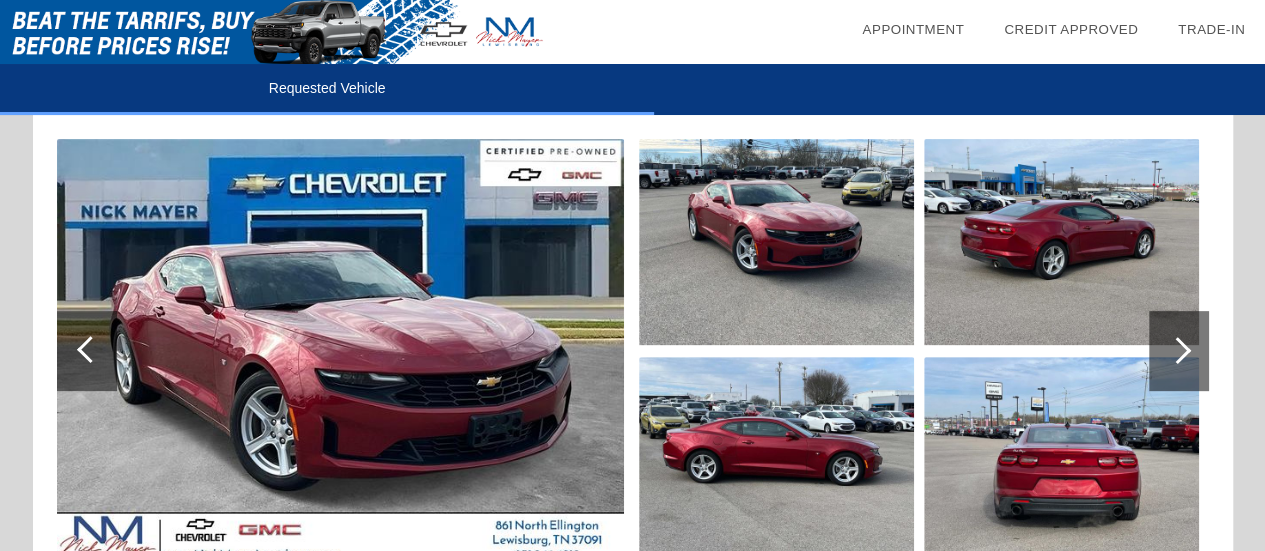 scroll, scrollTop: 200, scrollLeft: 0, axis: vertical 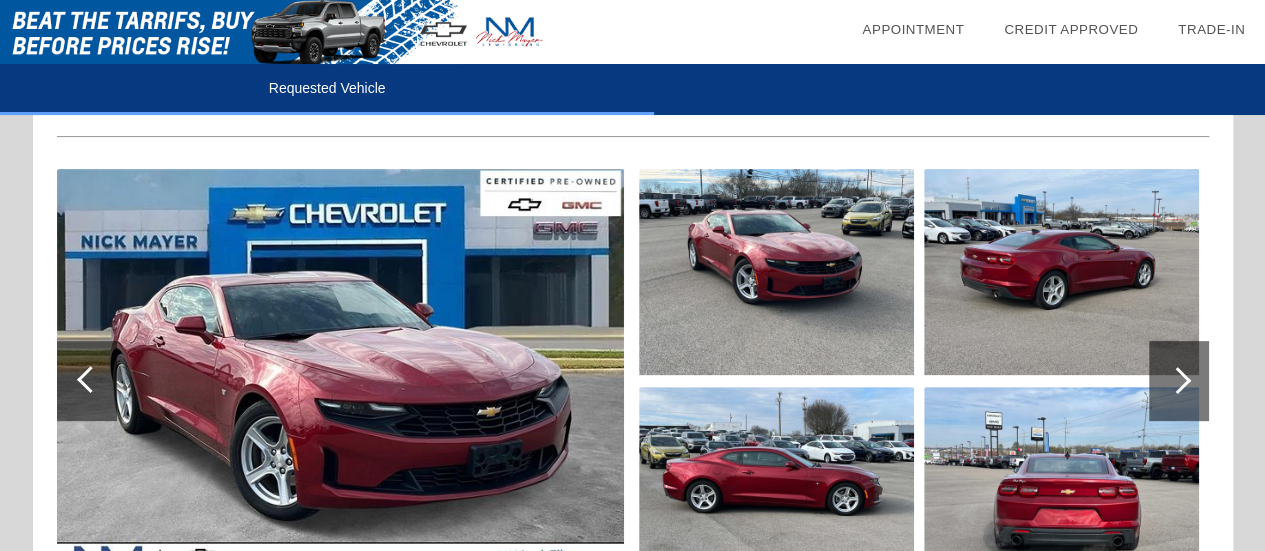 click at bounding box center [340, 381] 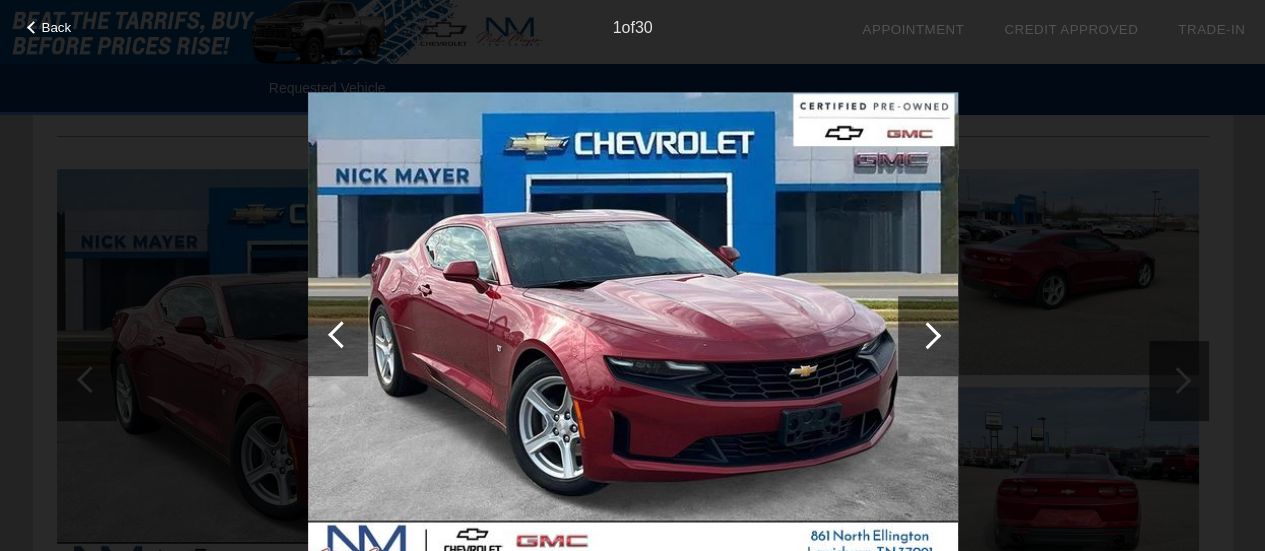 click at bounding box center [927, 335] 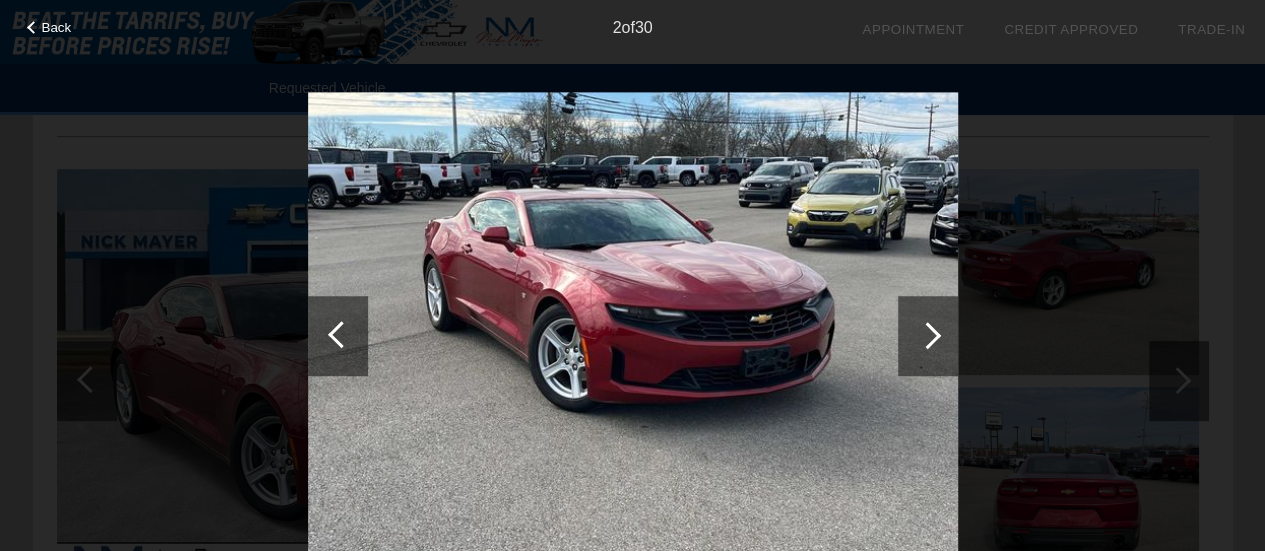 click at bounding box center (927, 335) 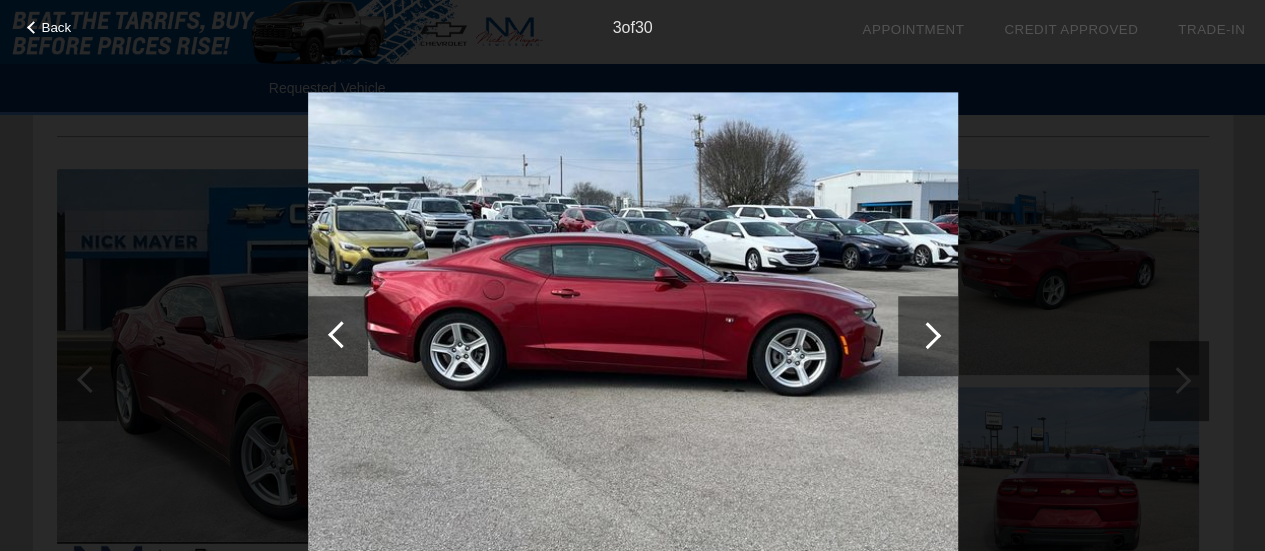 click at bounding box center (927, 335) 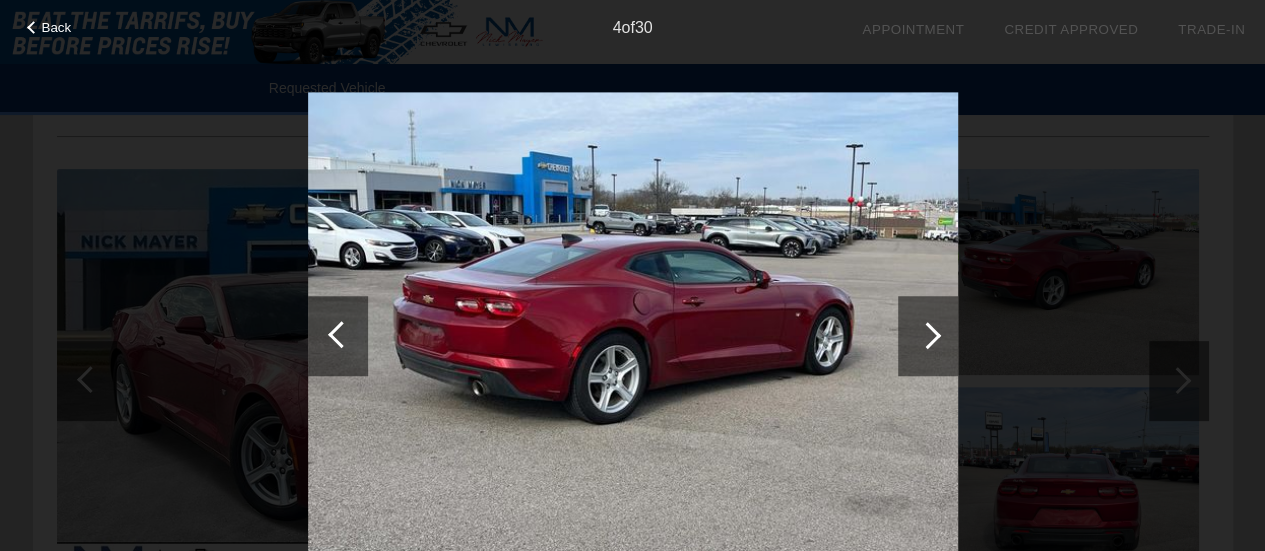 click at bounding box center (927, 335) 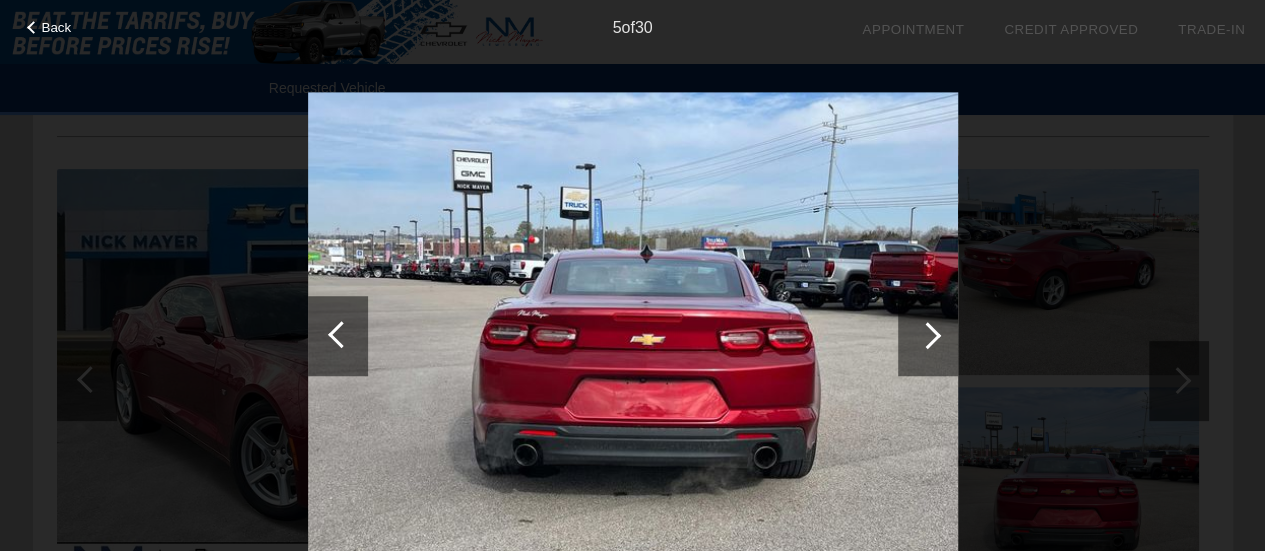 click at bounding box center [927, 335] 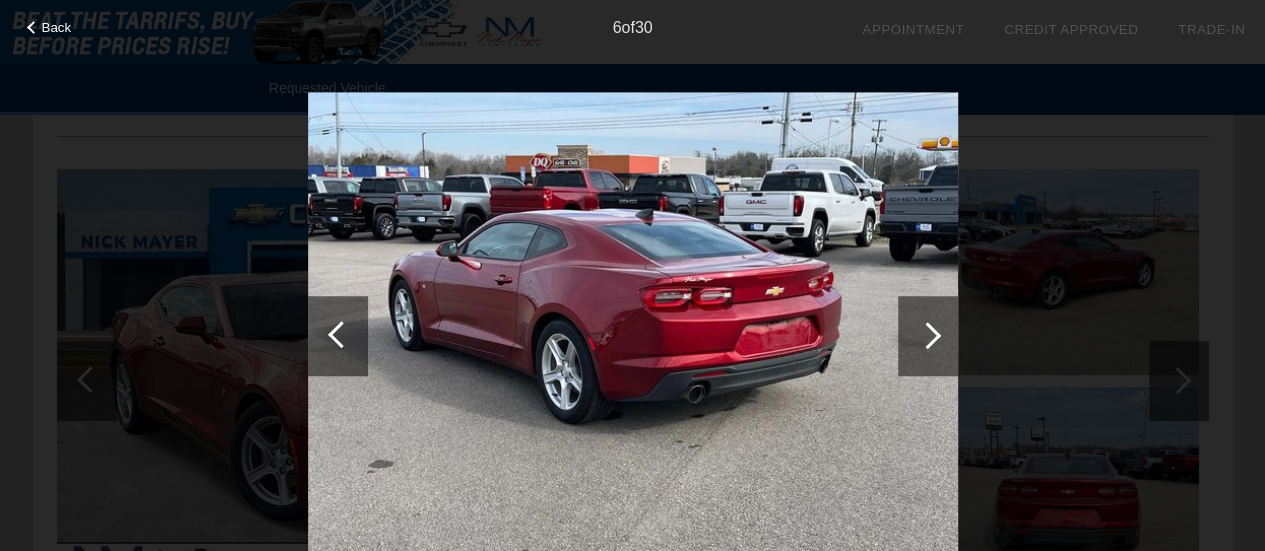 click at bounding box center (927, 335) 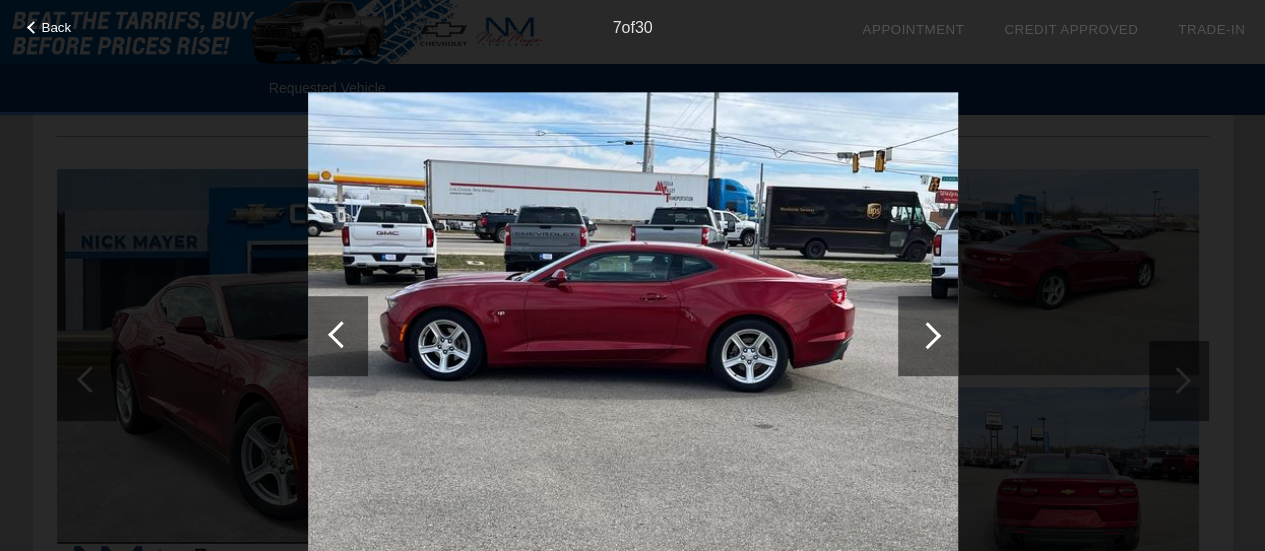 click at bounding box center [927, 335] 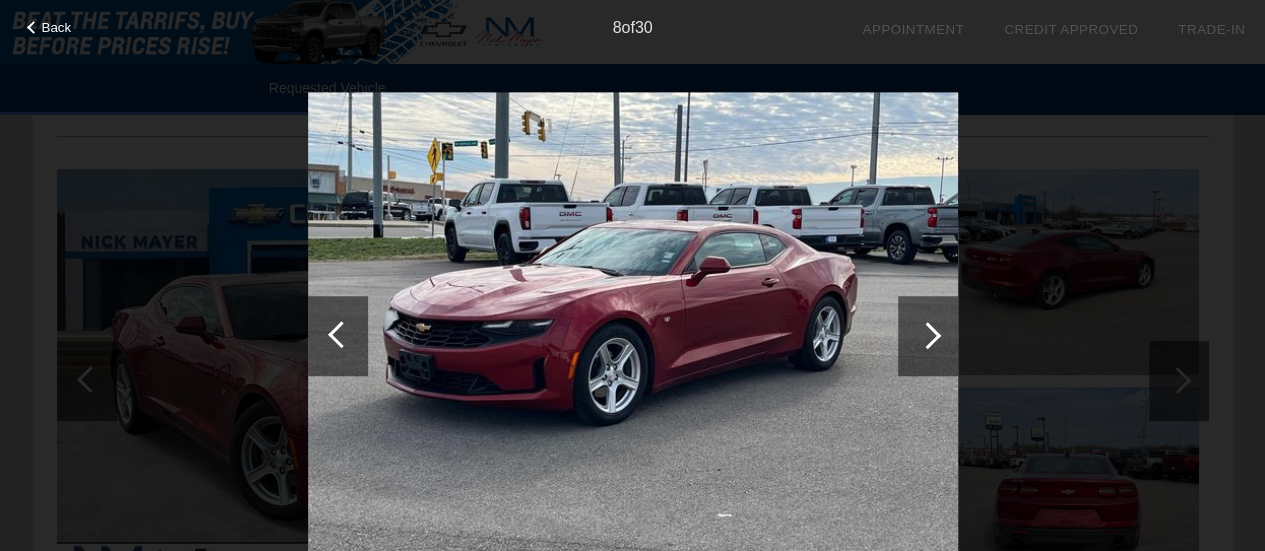 click at bounding box center [927, 335] 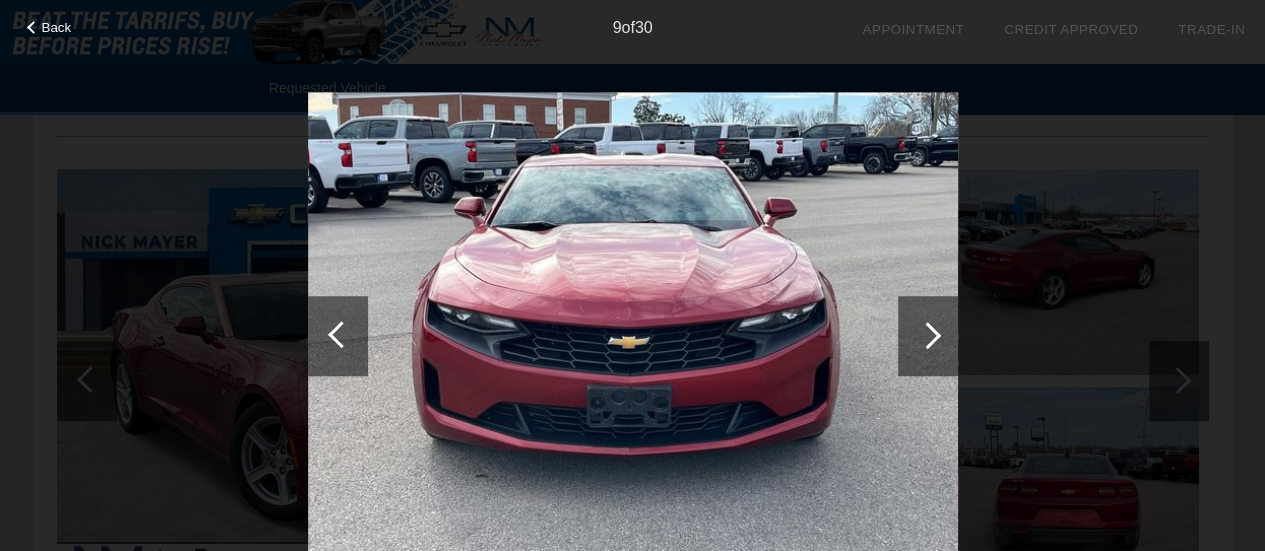 click at bounding box center [927, 335] 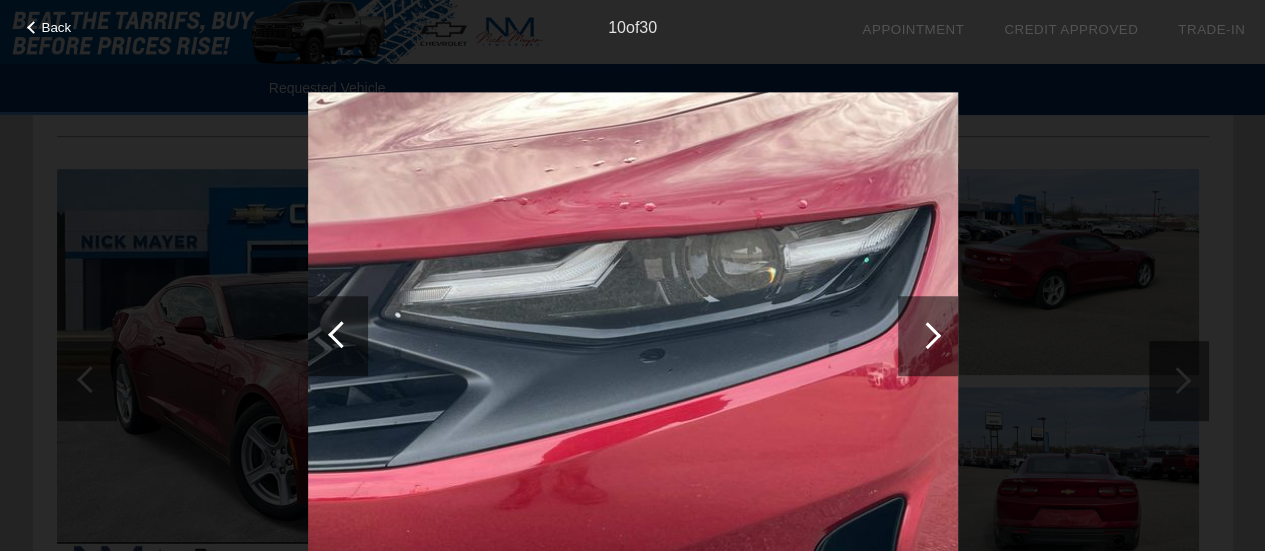 click at bounding box center [341, 334] 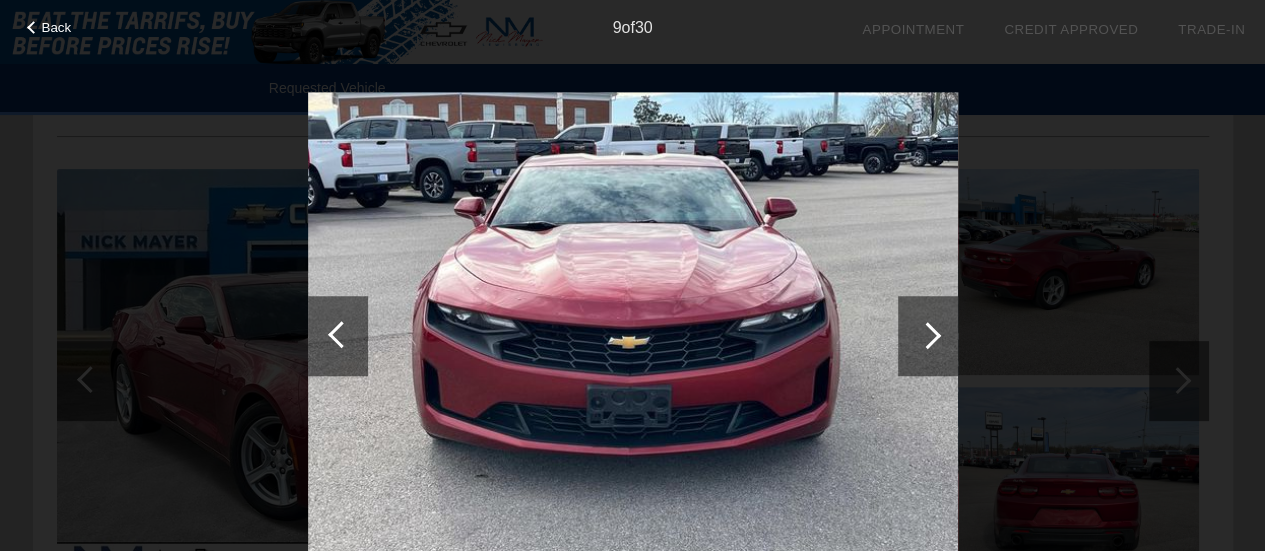 click at bounding box center (927, 335) 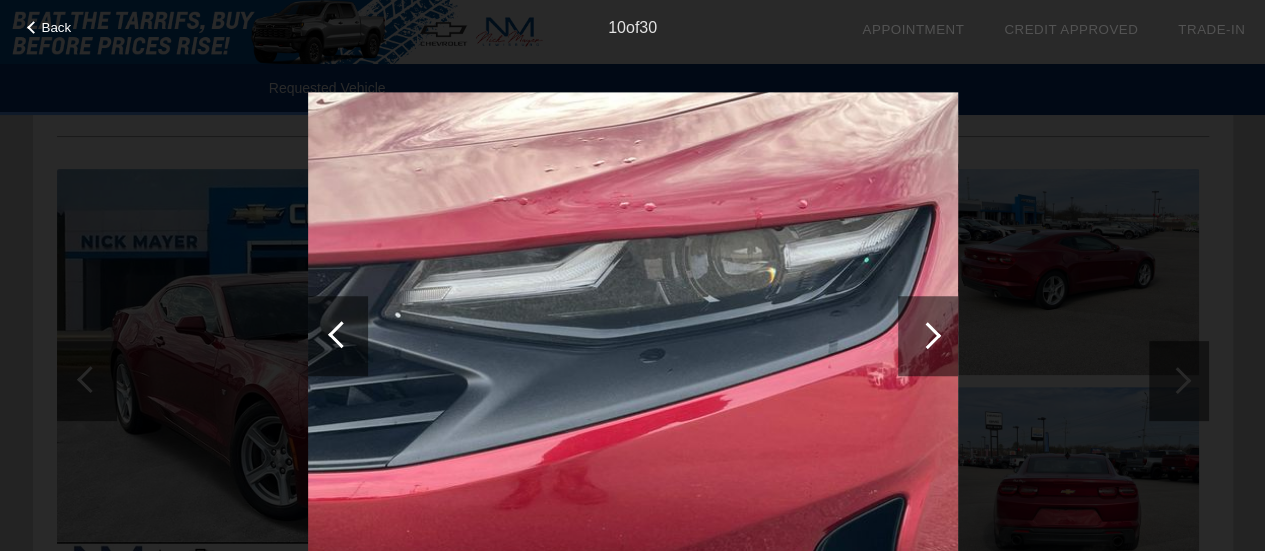 click at bounding box center [927, 335] 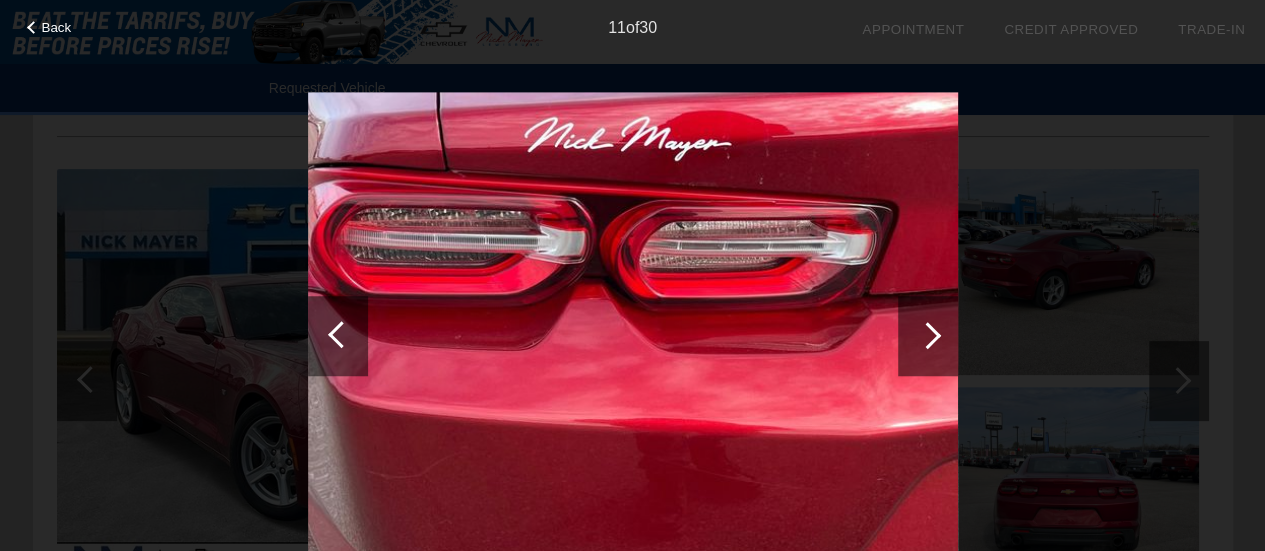 click at bounding box center (927, 335) 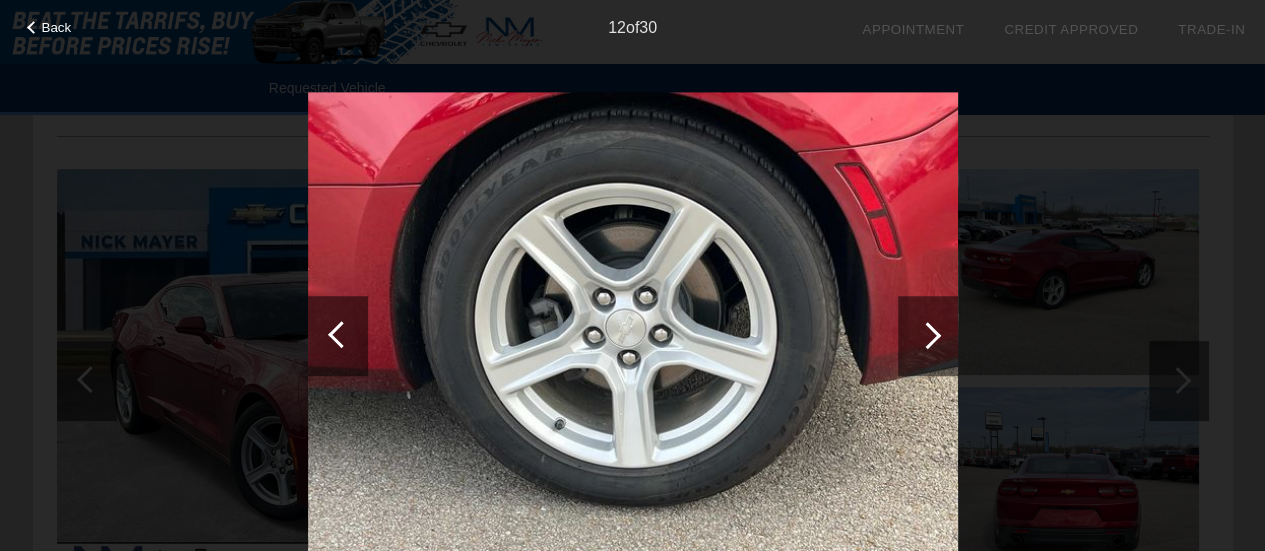 click at bounding box center [927, 335] 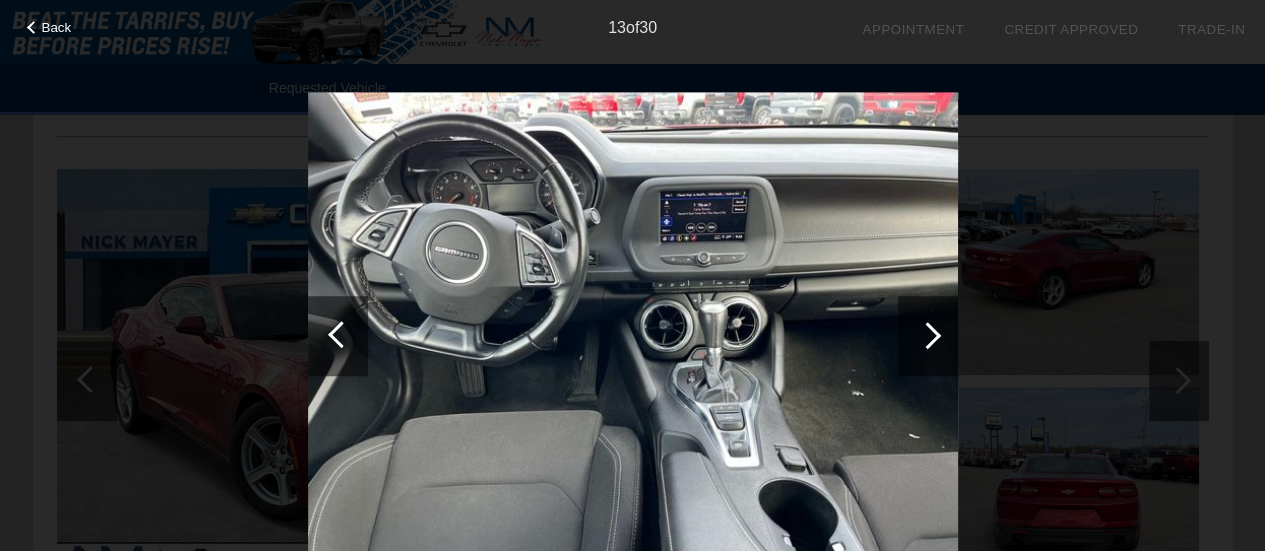 click at bounding box center (927, 335) 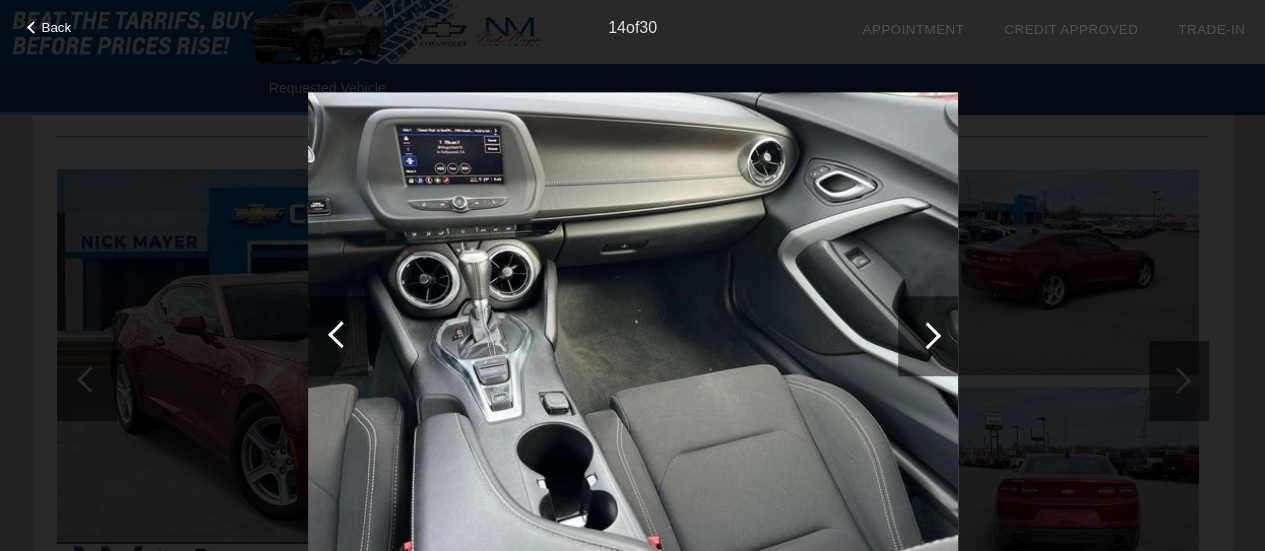 click at bounding box center [927, 335] 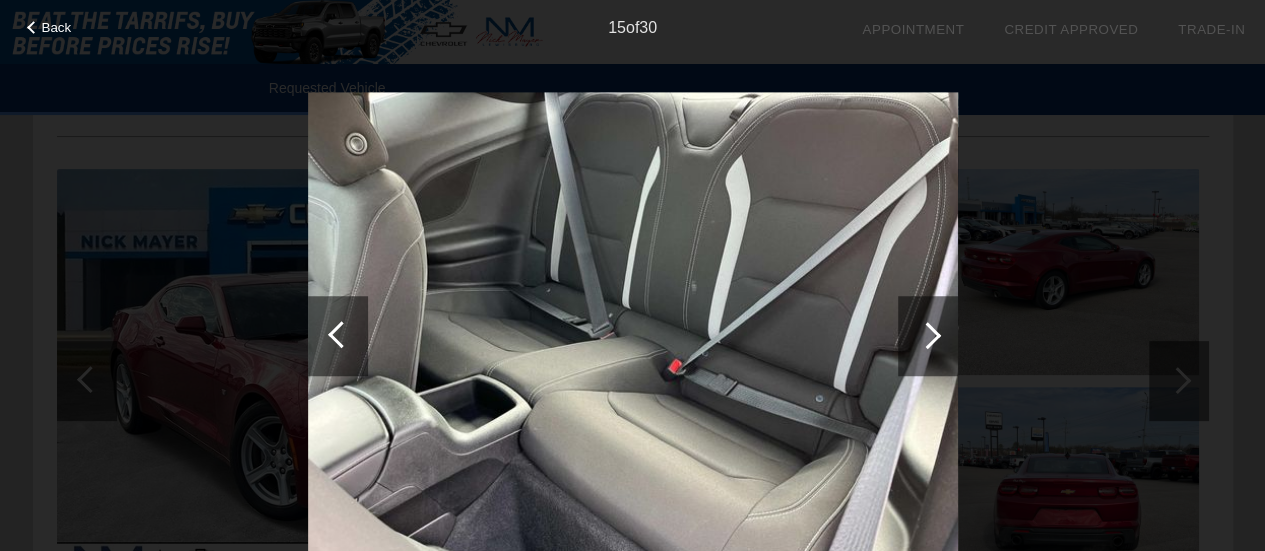 click at bounding box center (927, 335) 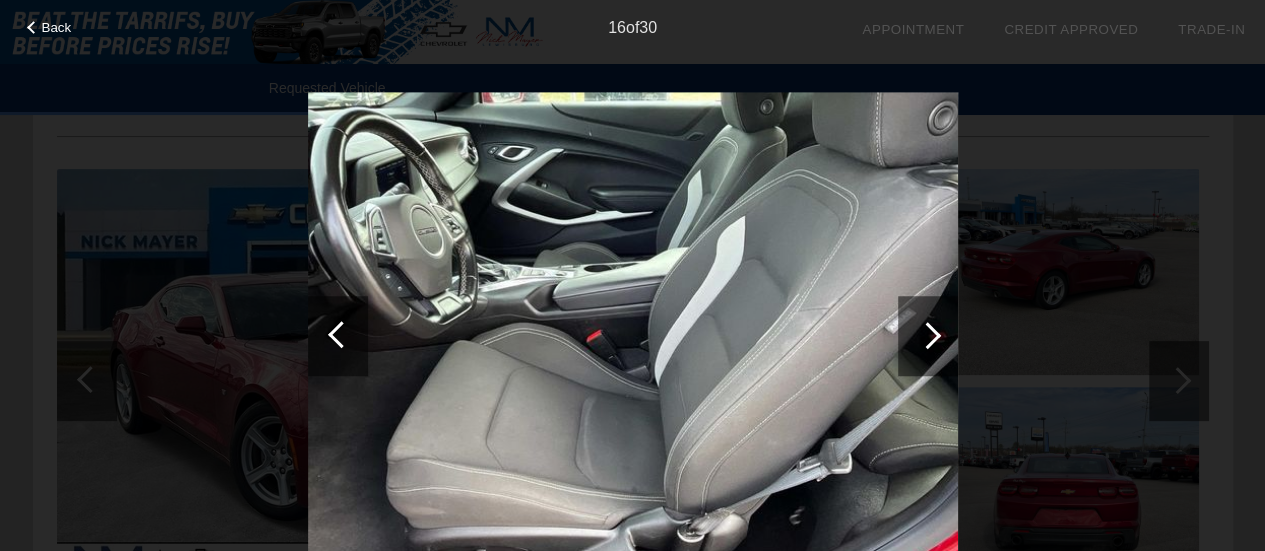 click at bounding box center [927, 335] 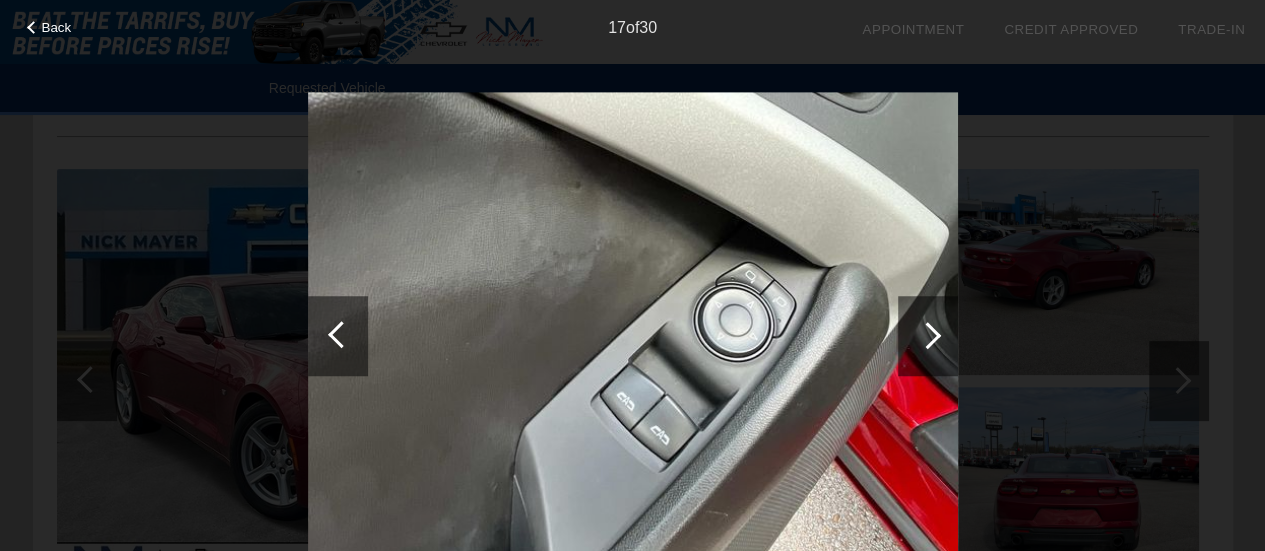 click at bounding box center (341, 334) 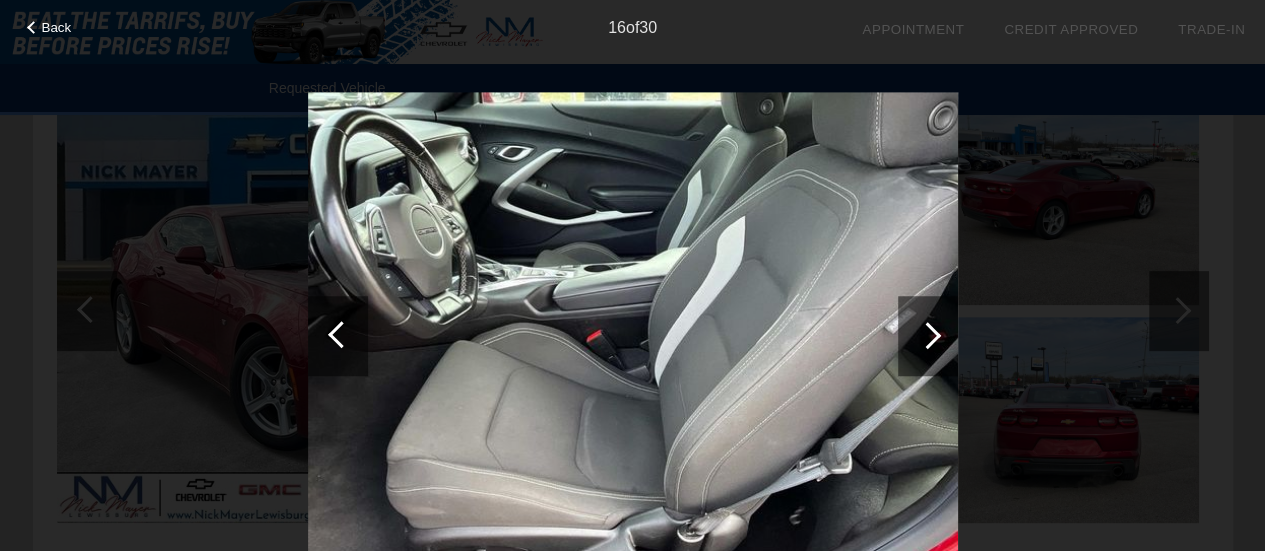 scroll, scrollTop: 300, scrollLeft: 0, axis: vertical 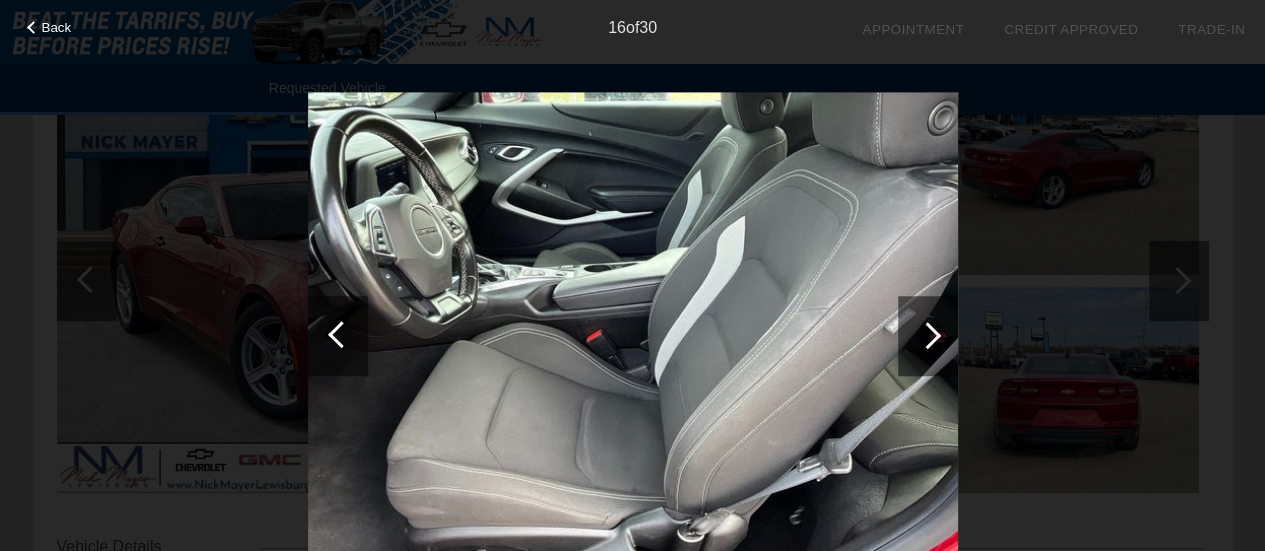 click at bounding box center (633, 336) 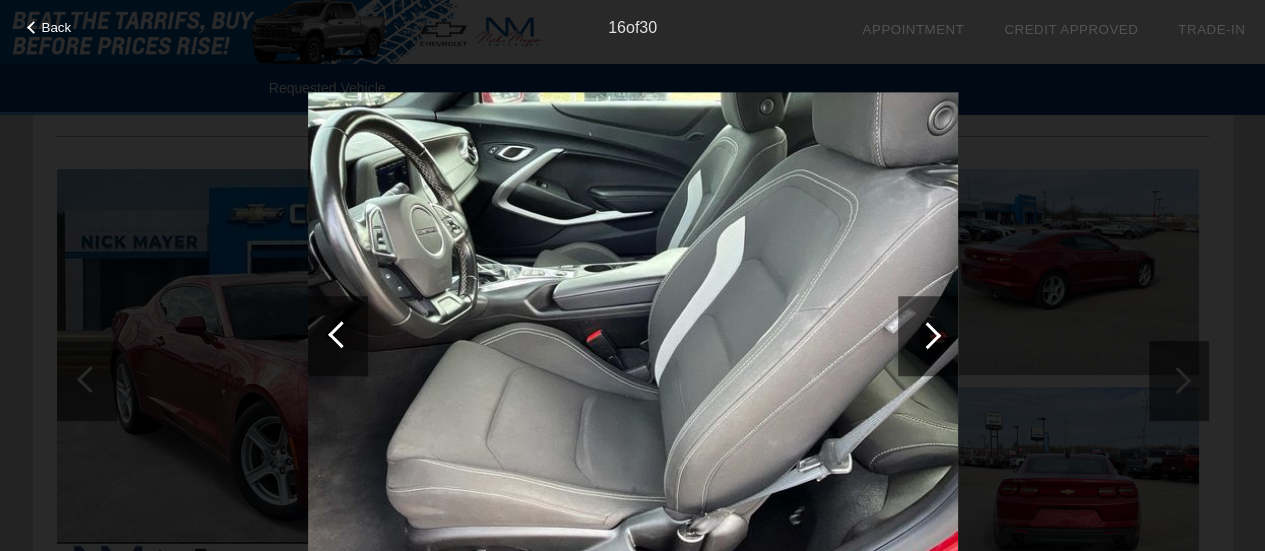 scroll, scrollTop: 300, scrollLeft: 0, axis: vertical 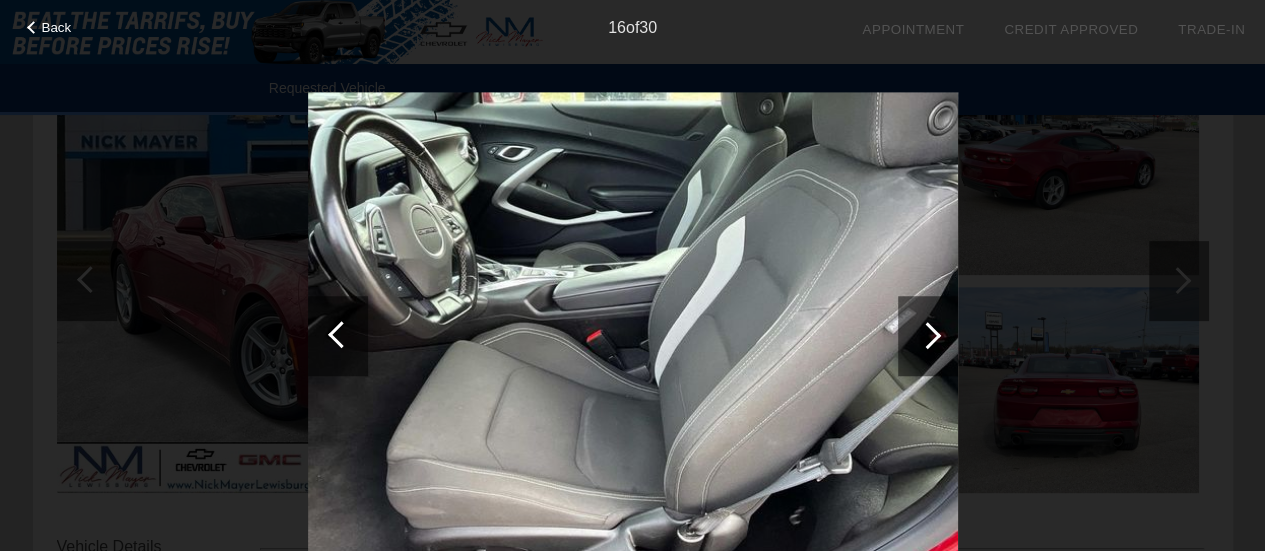 click at bounding box center (927, 335) 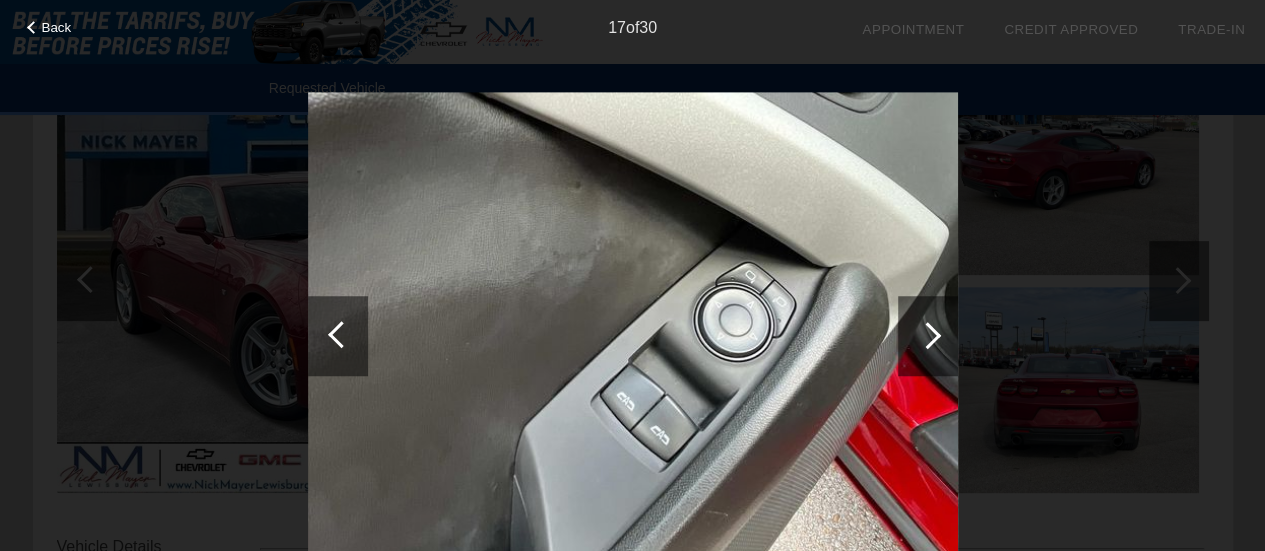 click at bounding box center [341, 334] 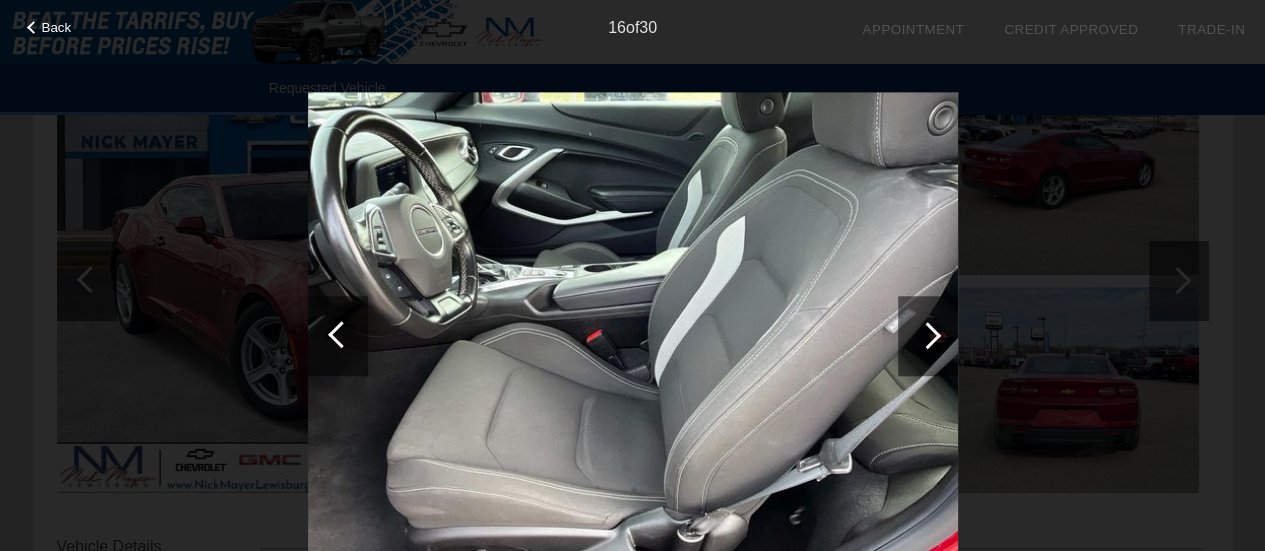 click at bounding box center (927, 335) 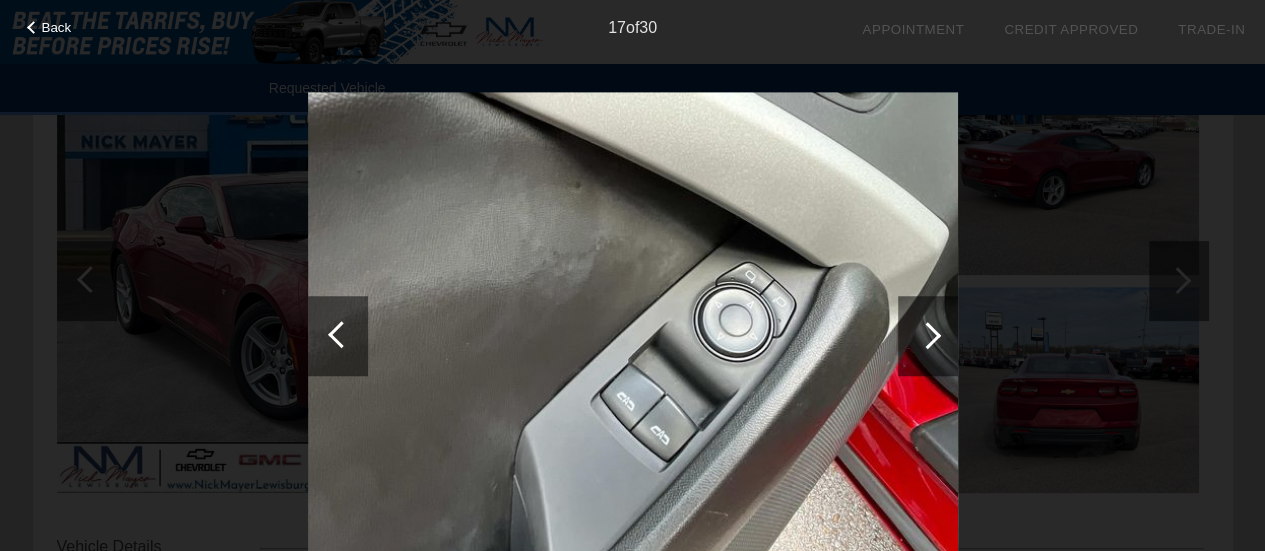 click at bounding box center [927, 335] 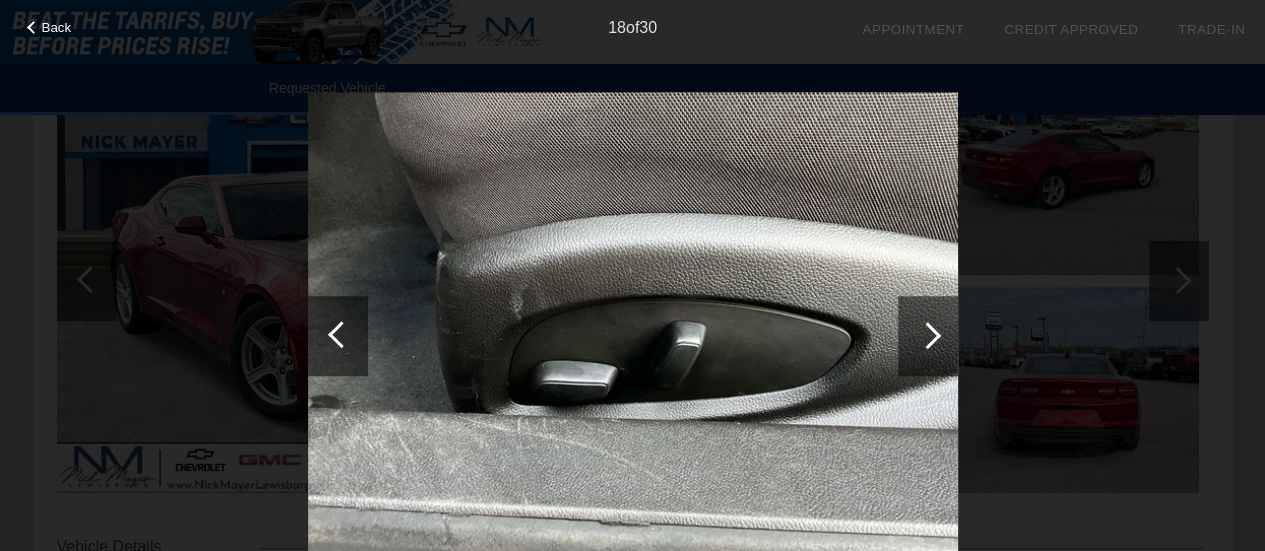 click at bounding box center (927, 335) 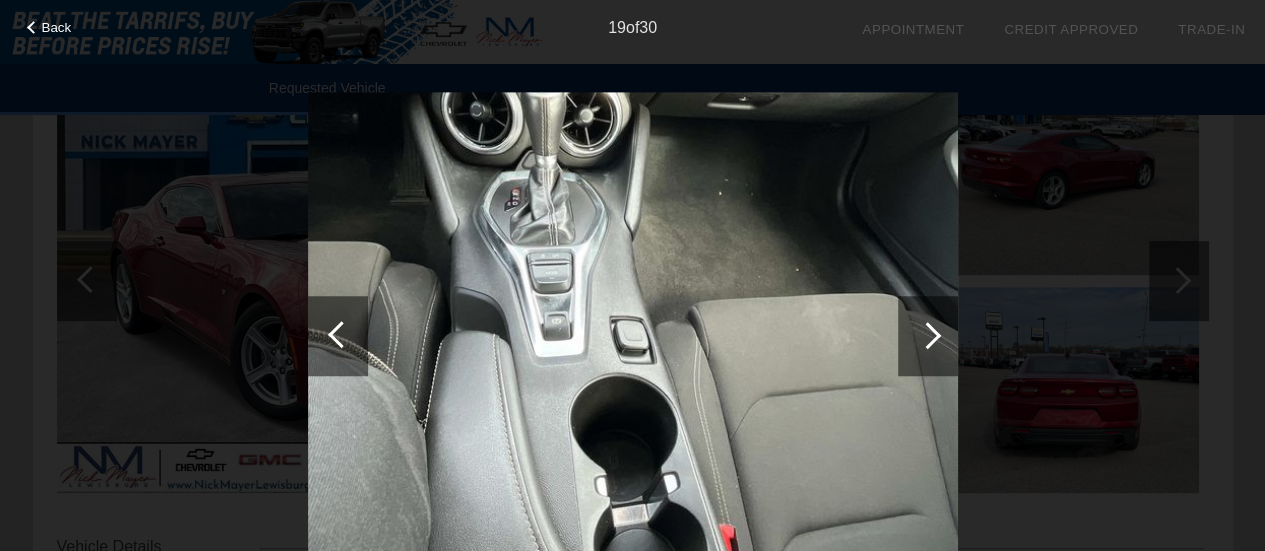 click at bounding box center (927, 335) 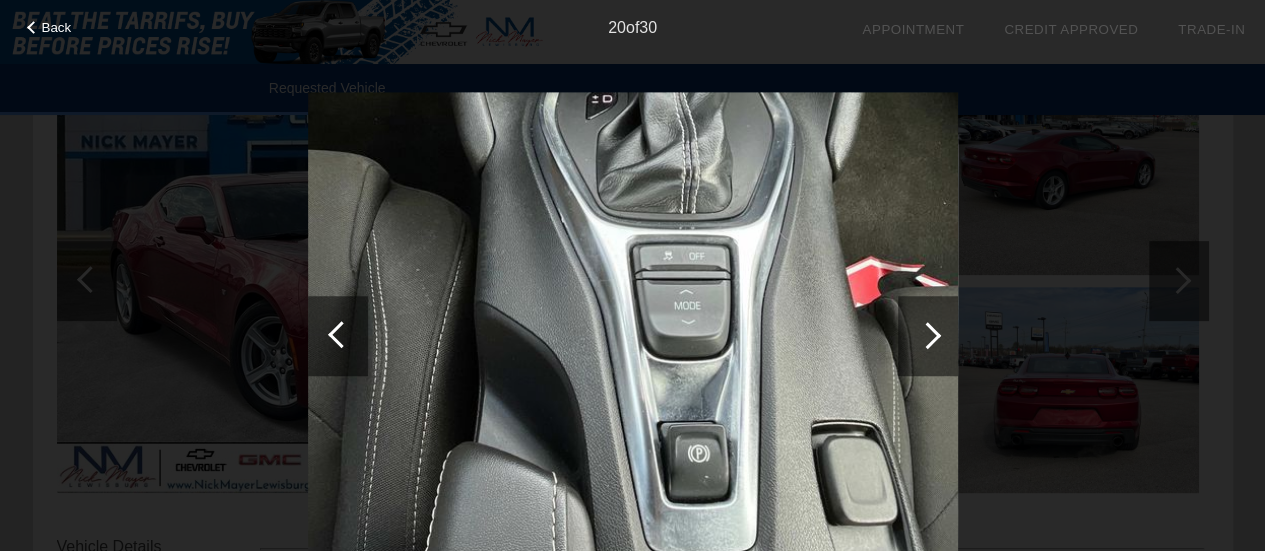 click at bounding box center [927, 335] 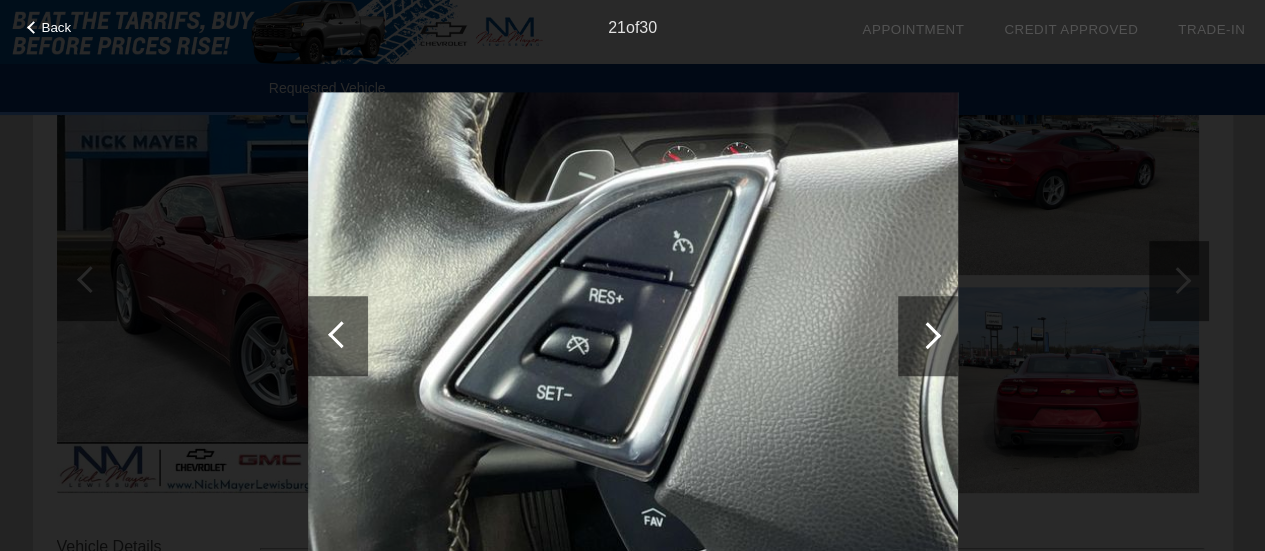 click at bounding box center [927, 335] 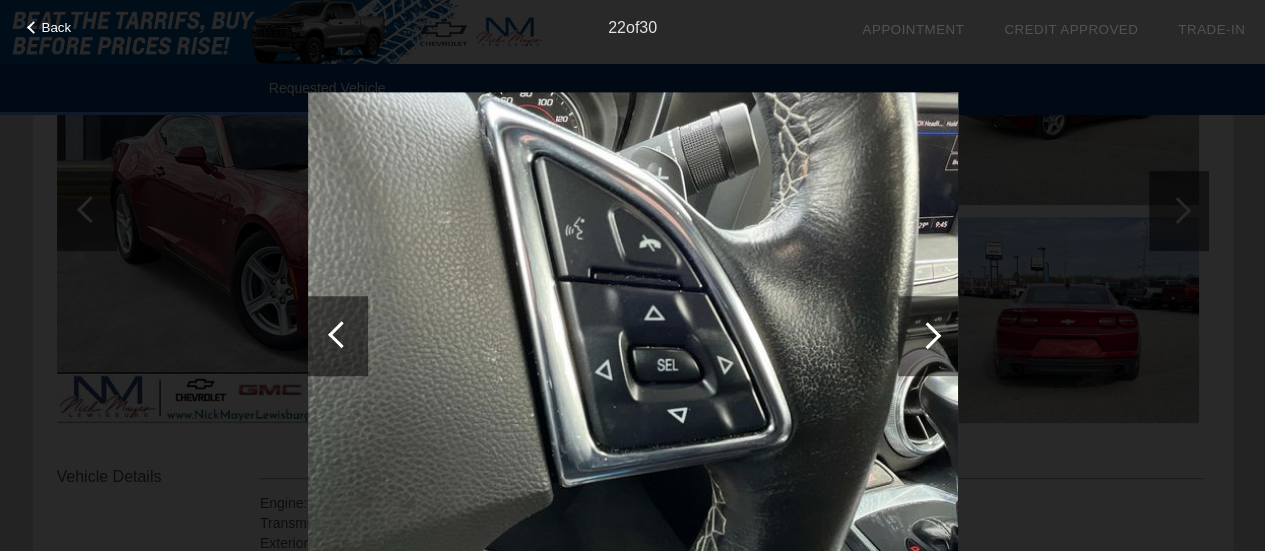 scroll, scrollTop: 400, scrollLeft: 0, axis: vertical 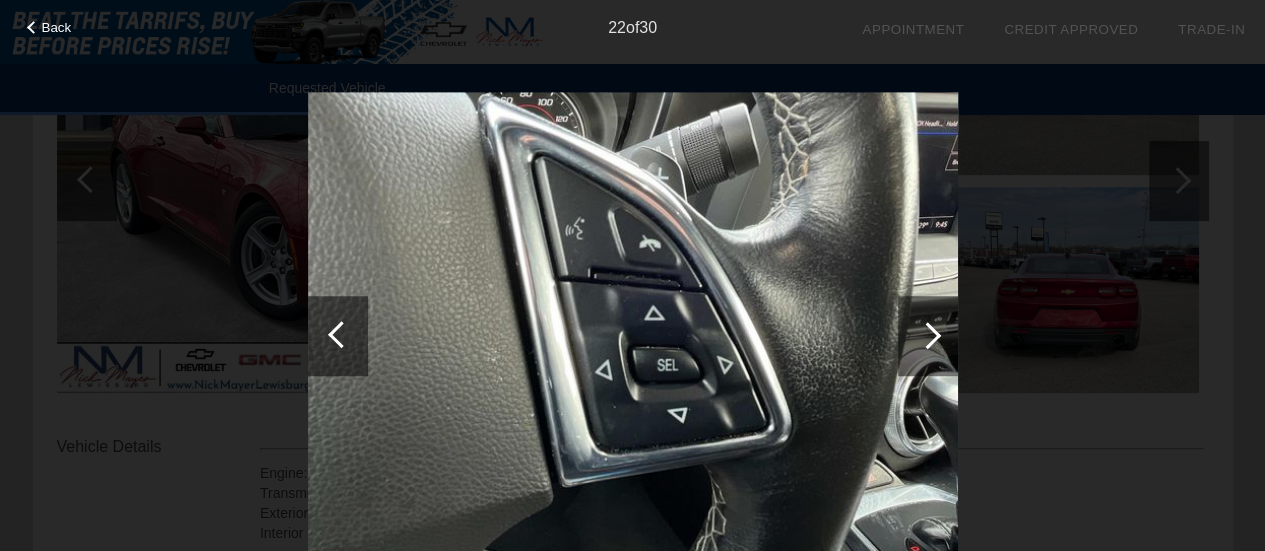 click at bounding box center [927, 335] 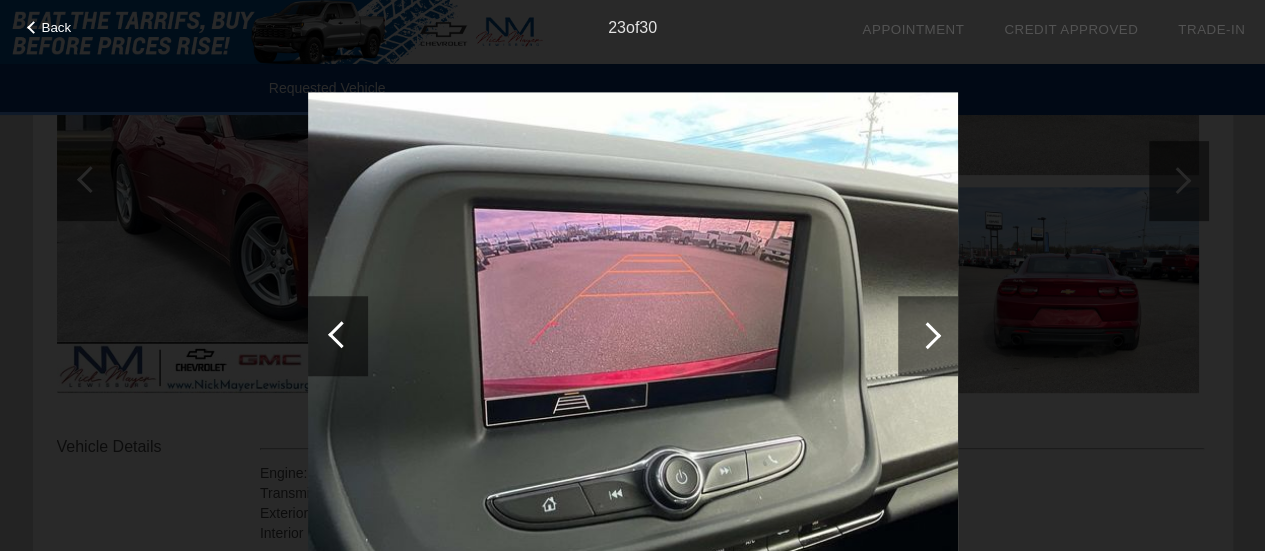 click at bounding box center (927, 335) 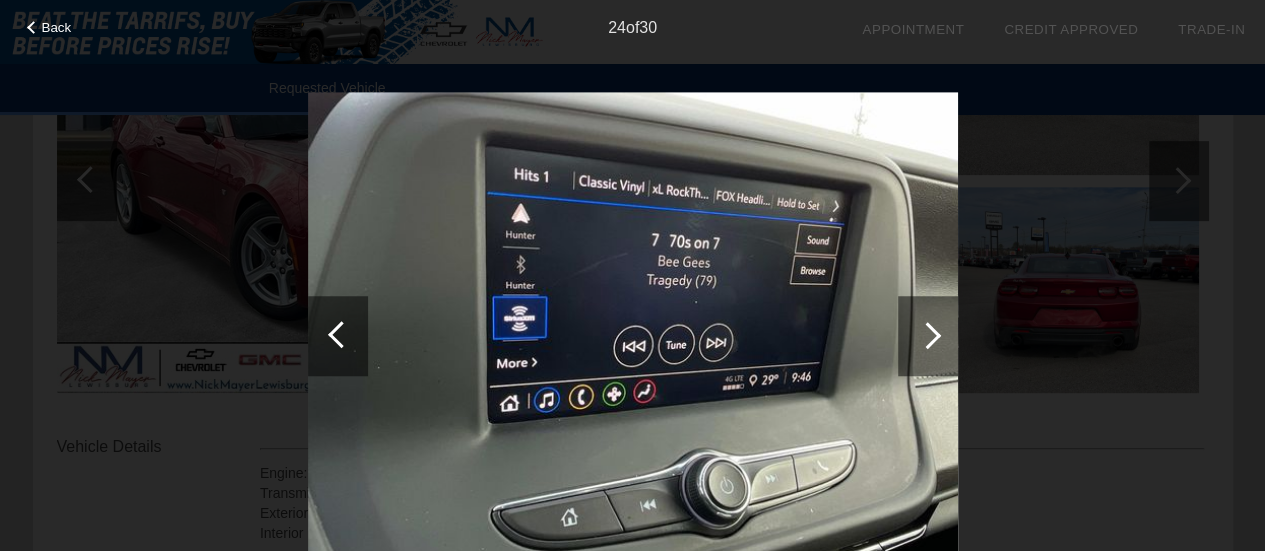 click at bounding box center (927, 335) 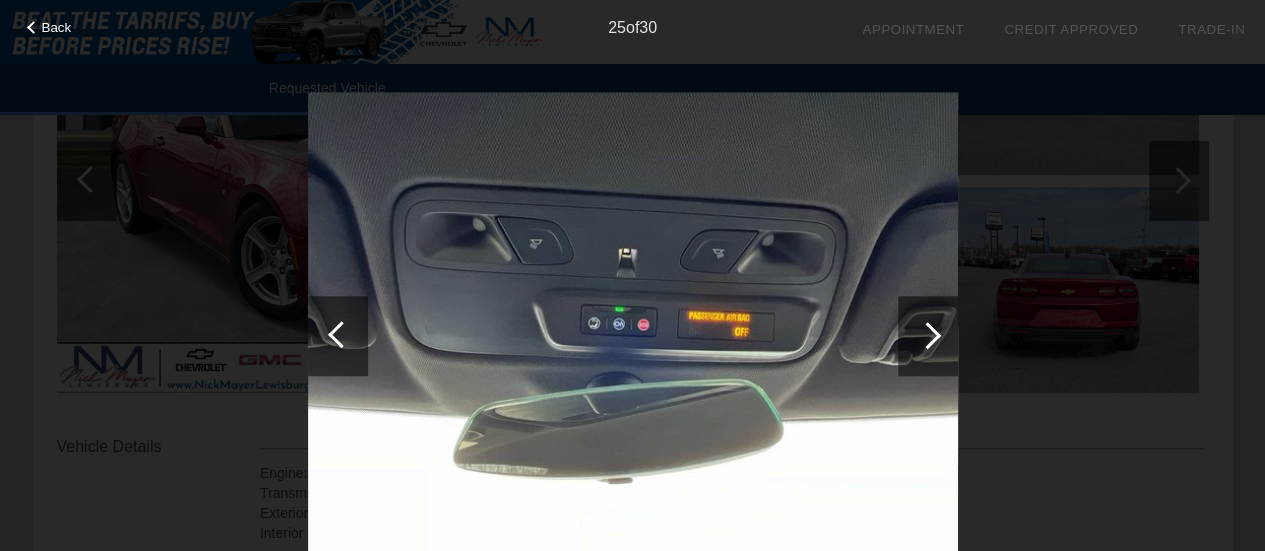 click at bounding box center (928, 336) 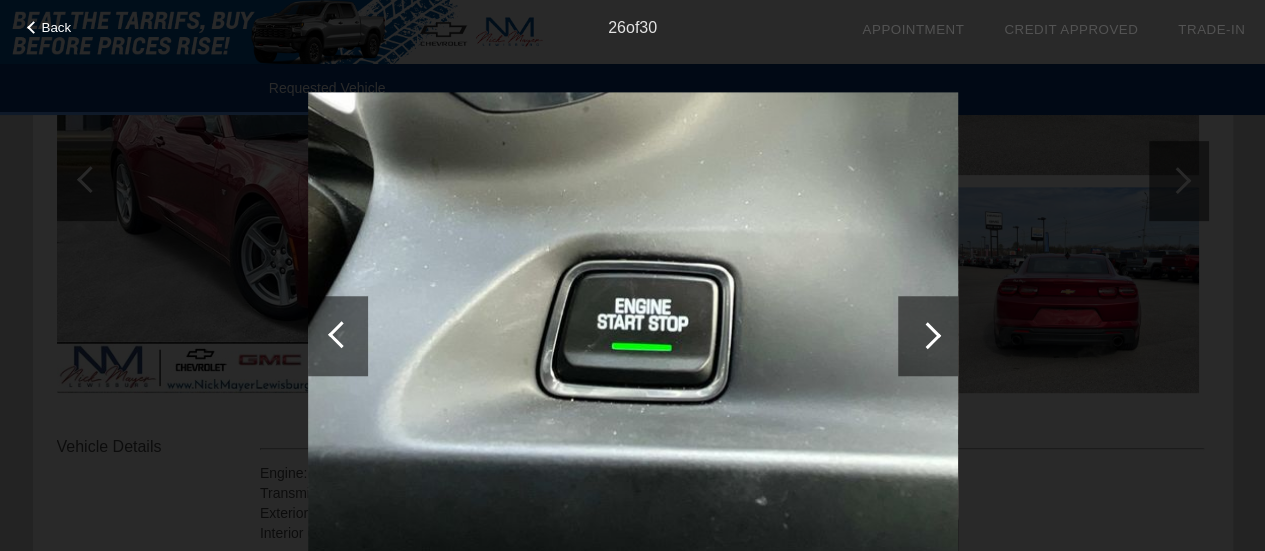 click at bounding box center (927, 335) 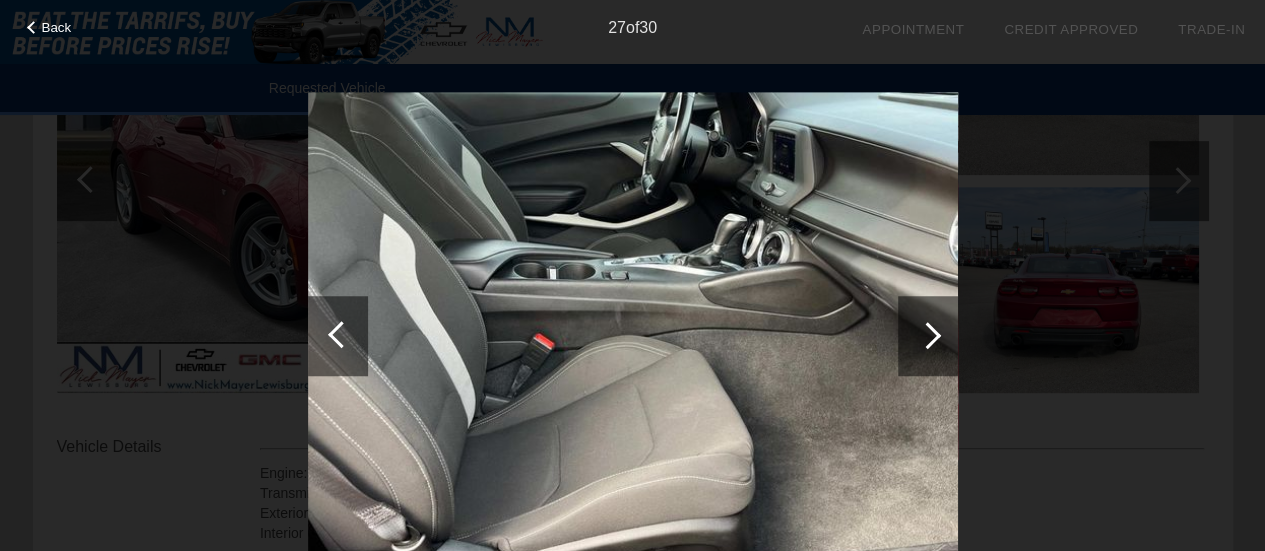 click at bounding box center [927, 335] 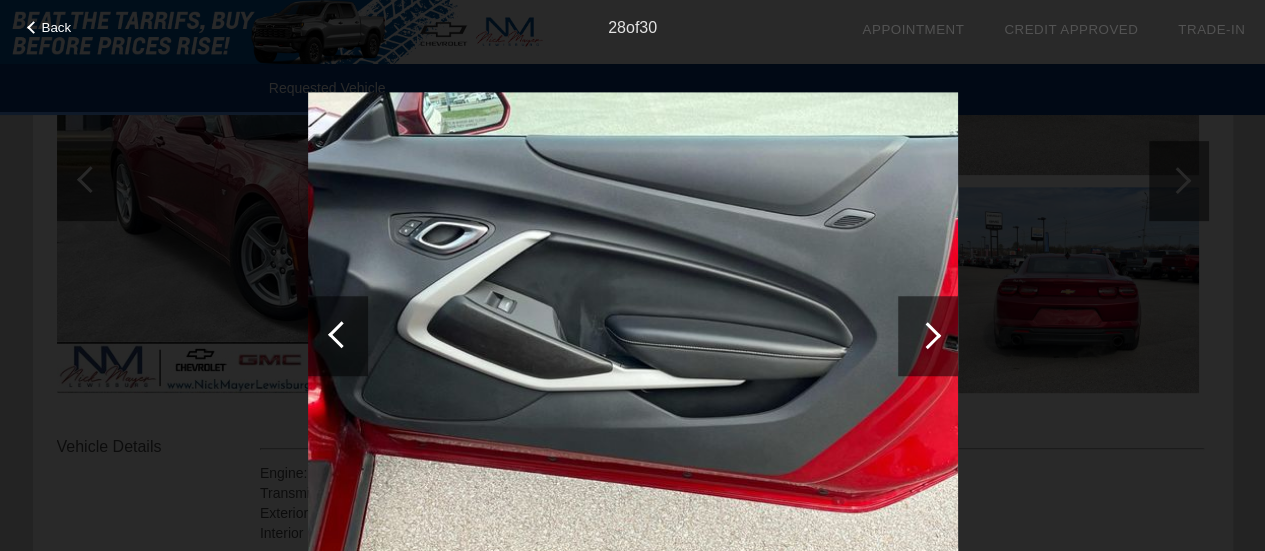 click at bounding box center [927, 335] 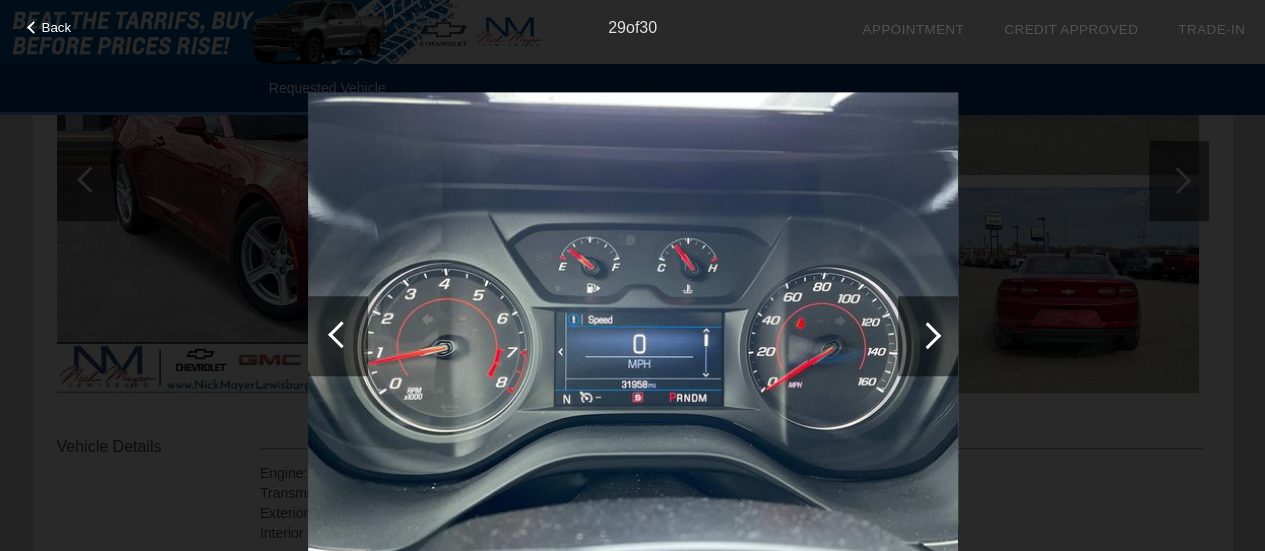 click at bounding box center (927, 335) 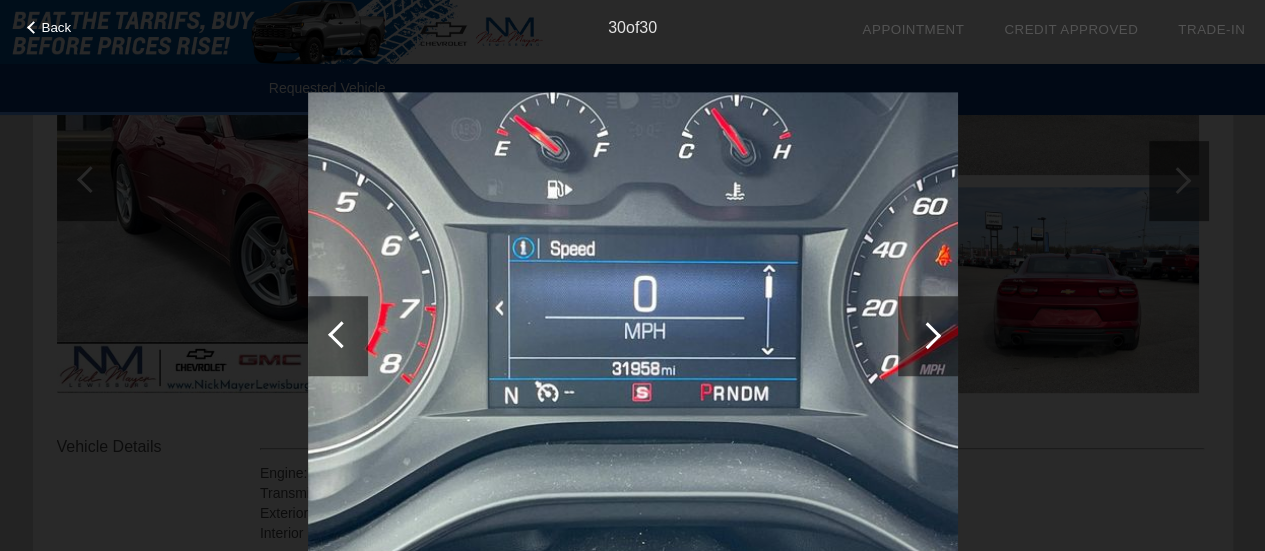 click at bounding box center [927, 335] 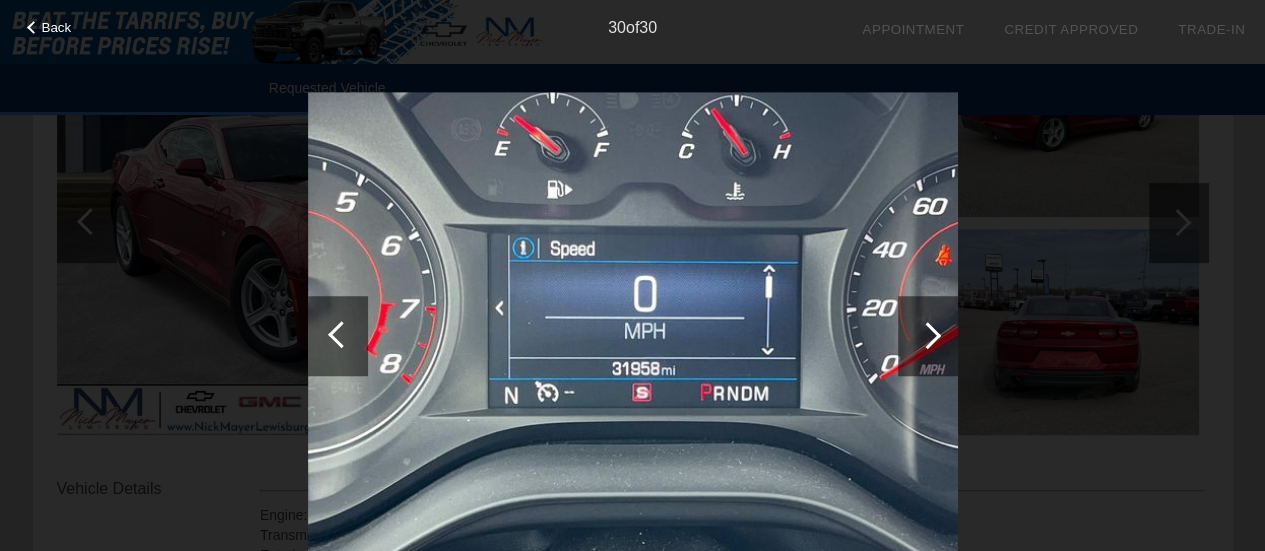 scroll, scrollTop: 400, scrollLeft: 0, axis: vertical 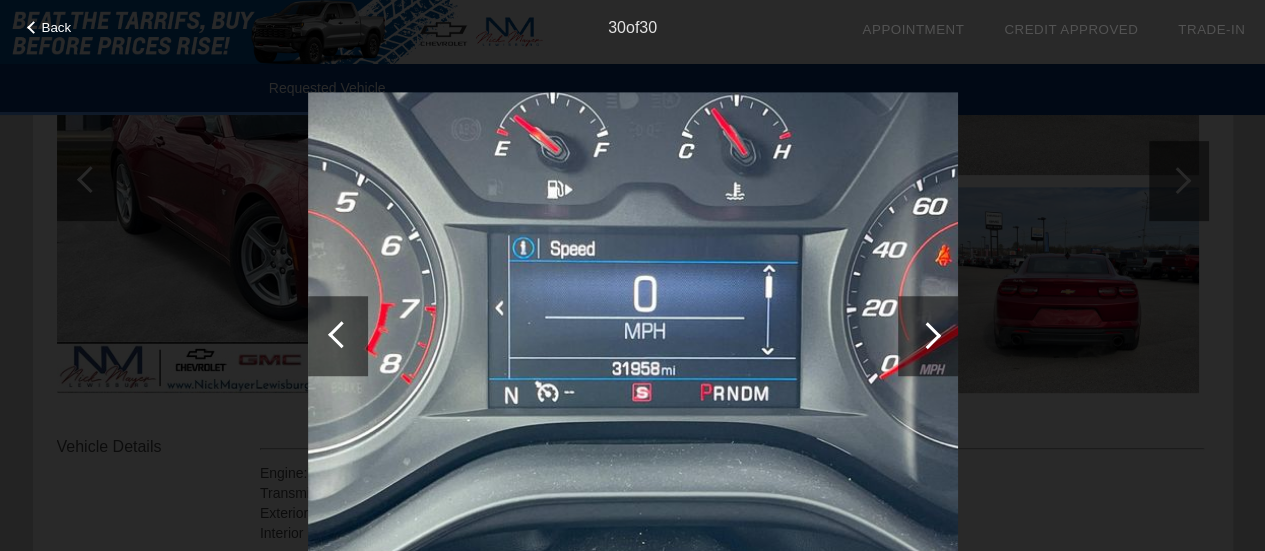 click on "Back" at bounding box center (57, 27) 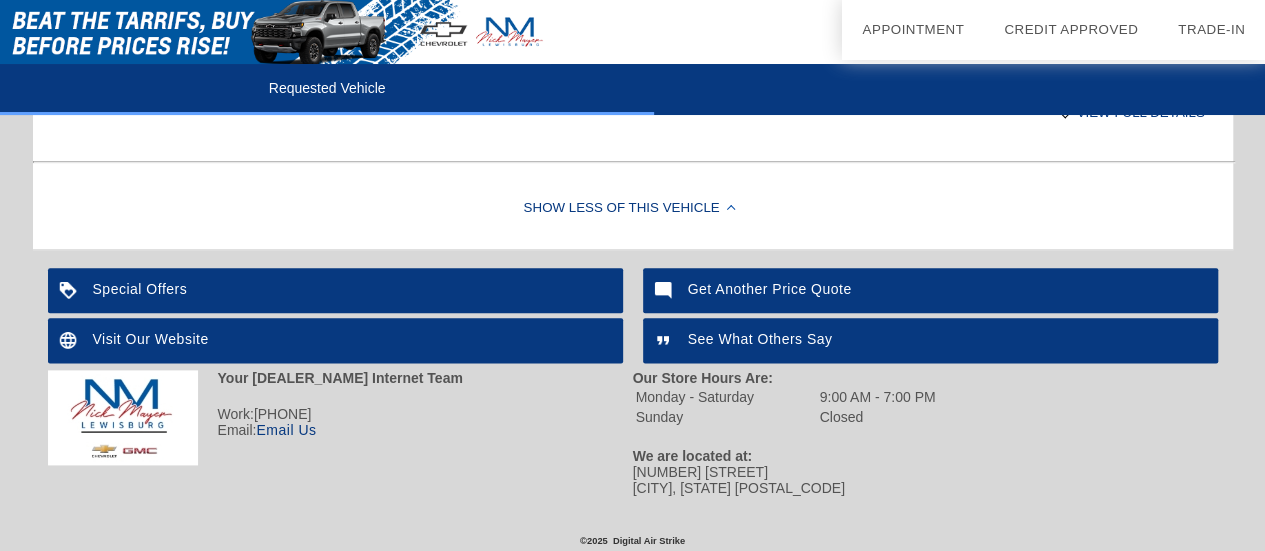 scroll, scrollTop: 1093, scrollLeft: 0, axis: vertical 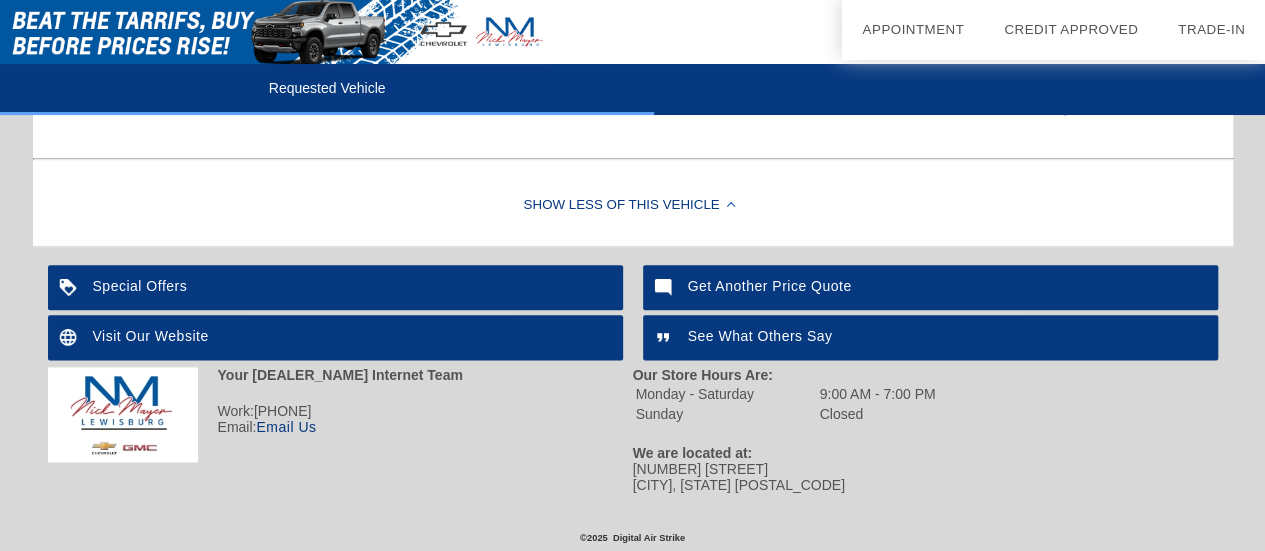 click at bounding box center [123, 414] 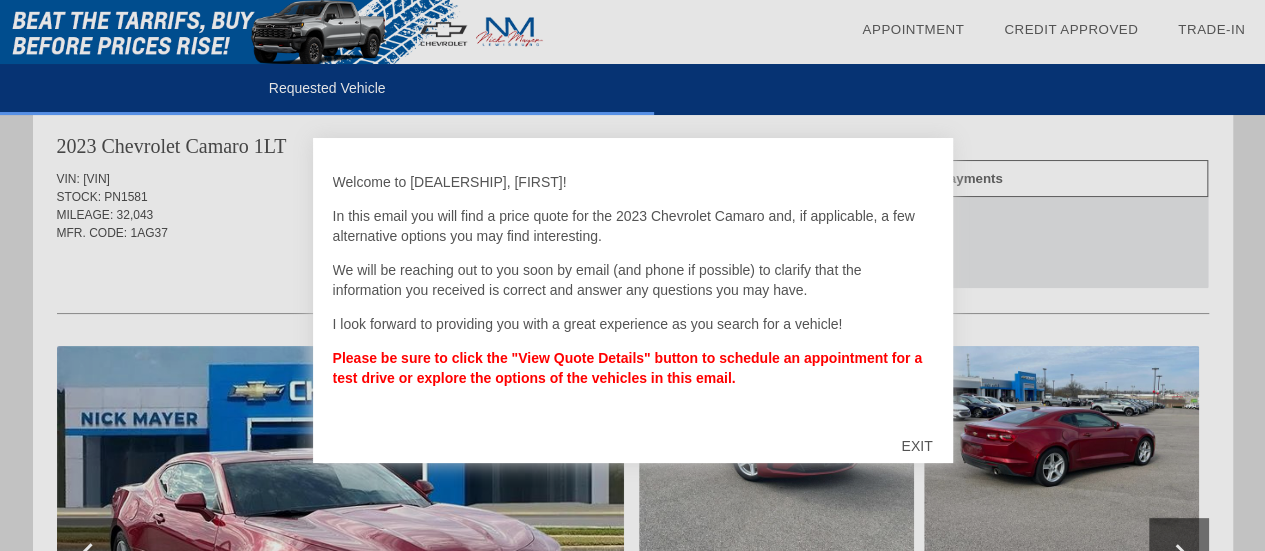 scroll, scrollTop: 0, scrollLeft: 0, axis: both 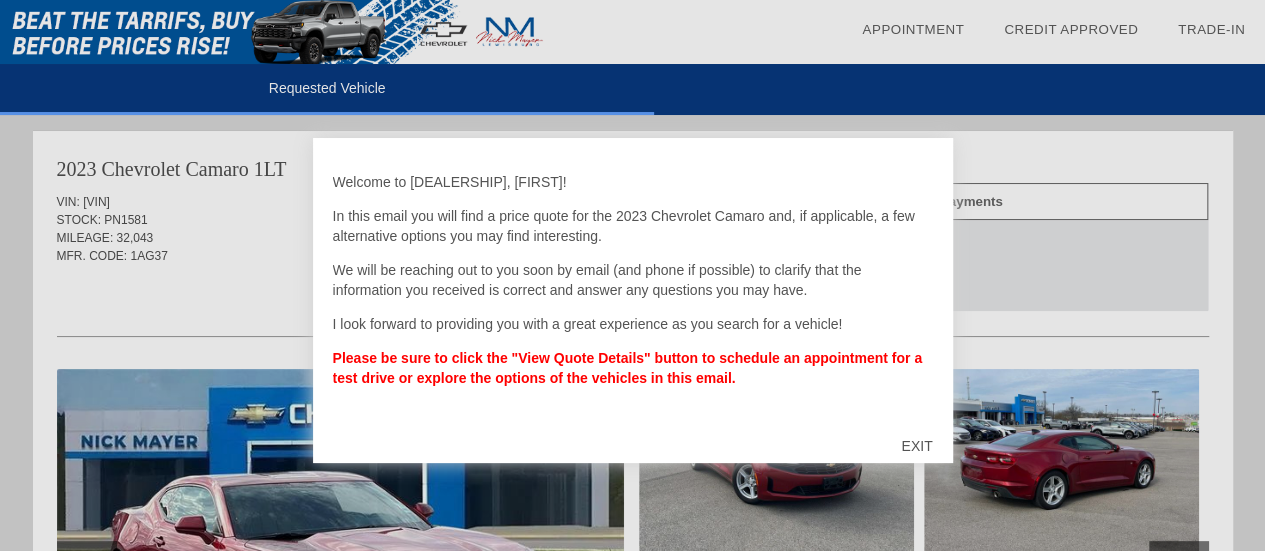 drag, startPoint x: 928, startPoint y: 442, endPoint x: 923, endPoint y: 423, distance: 19.646883 